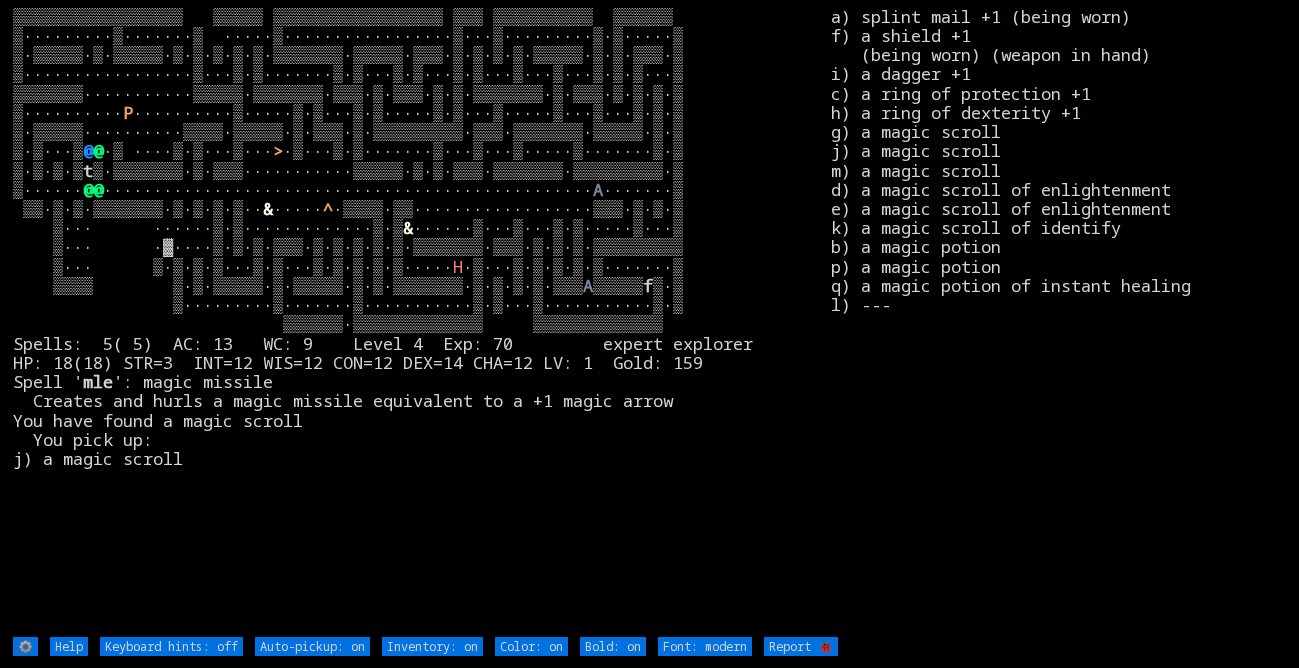 scroll, scrollTop: 0, scrollLeft: 0, axis: both 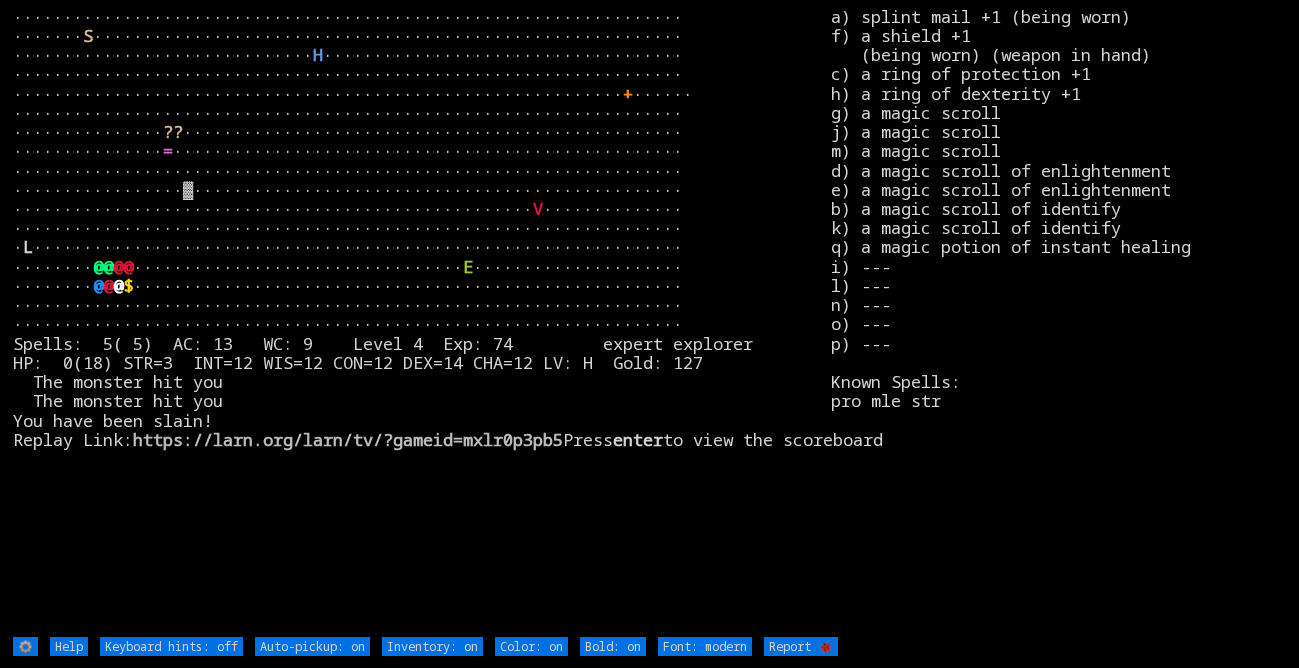 click on "a) splint mail +1 (being worn)
f) a shield +1
(being worn) (weapon in hand)
c) a ring of protection +1
h) a ring of dexterity +1
g) a magic scroll
j) a magic scroll
m) a magic scroll
d) a magic scroll of enlightenment
e) a magic scroll of enlightenment
b) a magic scroll of identify
k) a magic scroll of identify
q) a magic potion of instant healing
i) ---
l) ---
n) ---
o) ---
p) ---
Known Spells:
pro mle str" at bounding box center [1058, 321] 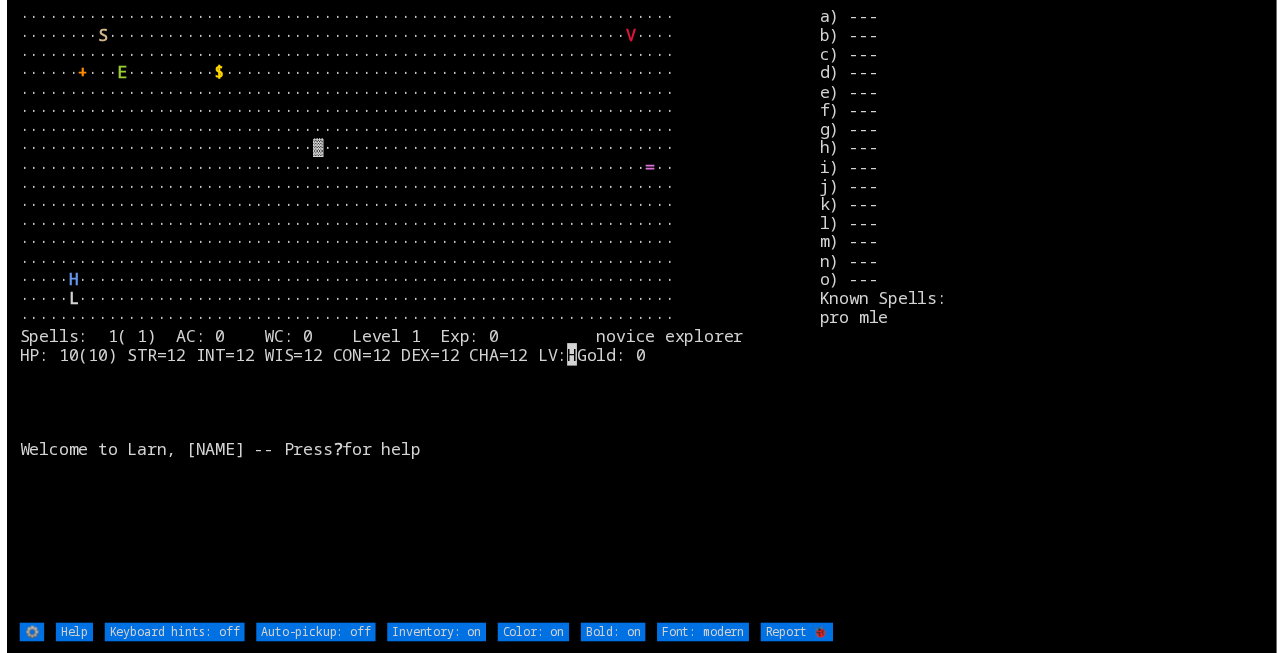 scroll, scrollTop: 0, scrollLeft: 0, axis: both 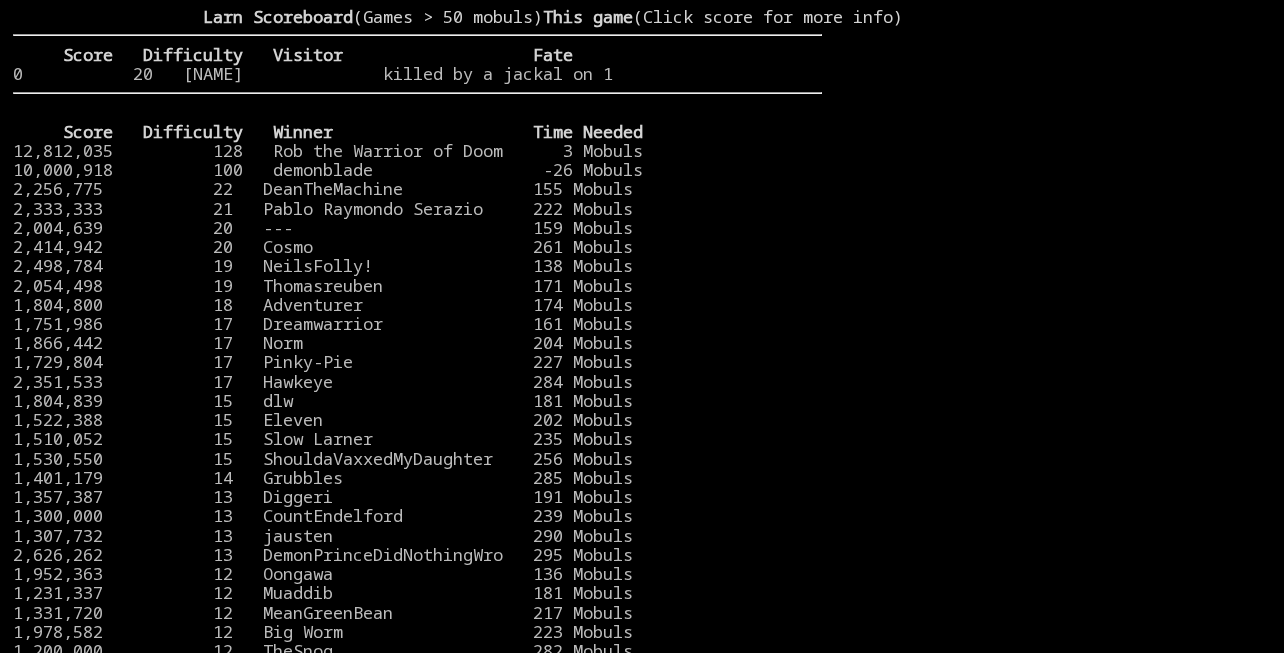 click at bounding box center [1046, 314] 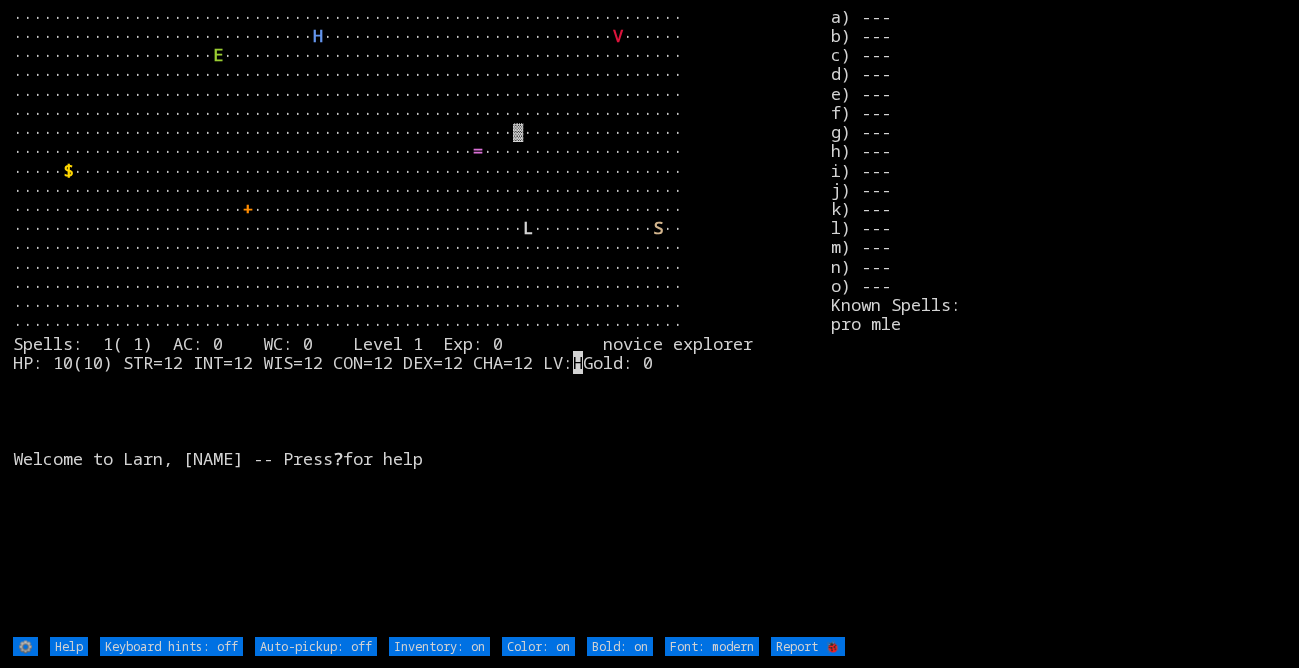scroll, scrollTop: 0, scrollLeft: 0, axis: both 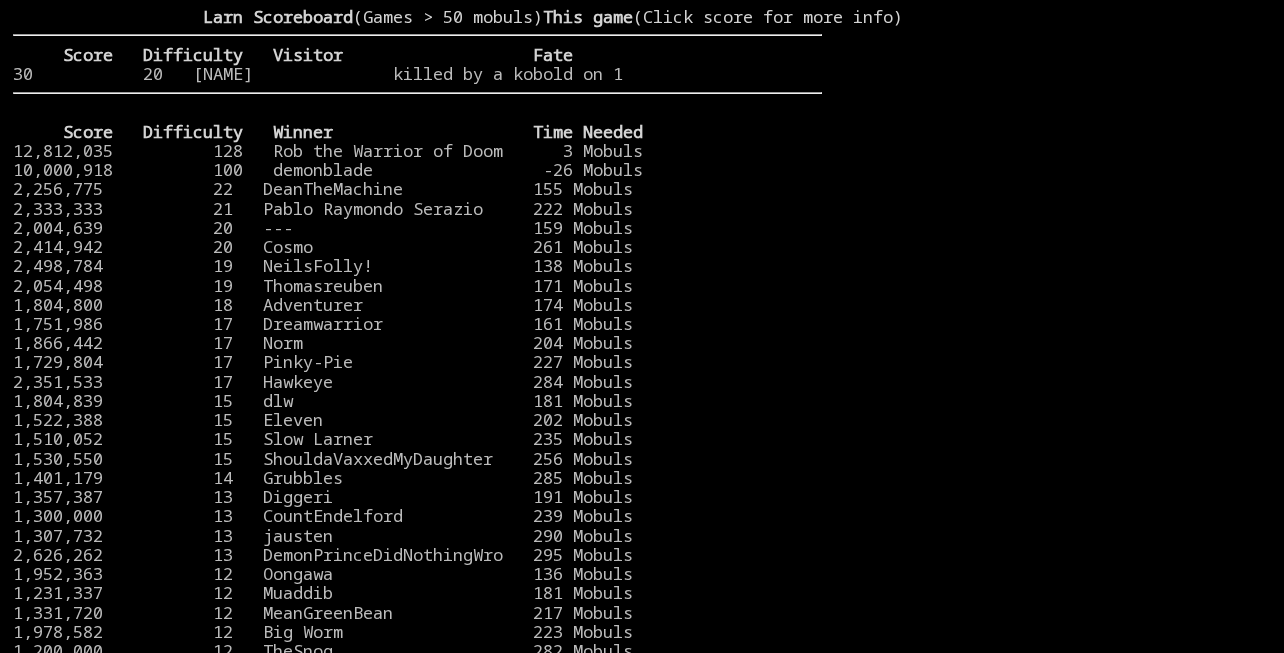 click at bounding box center (1046, 314) 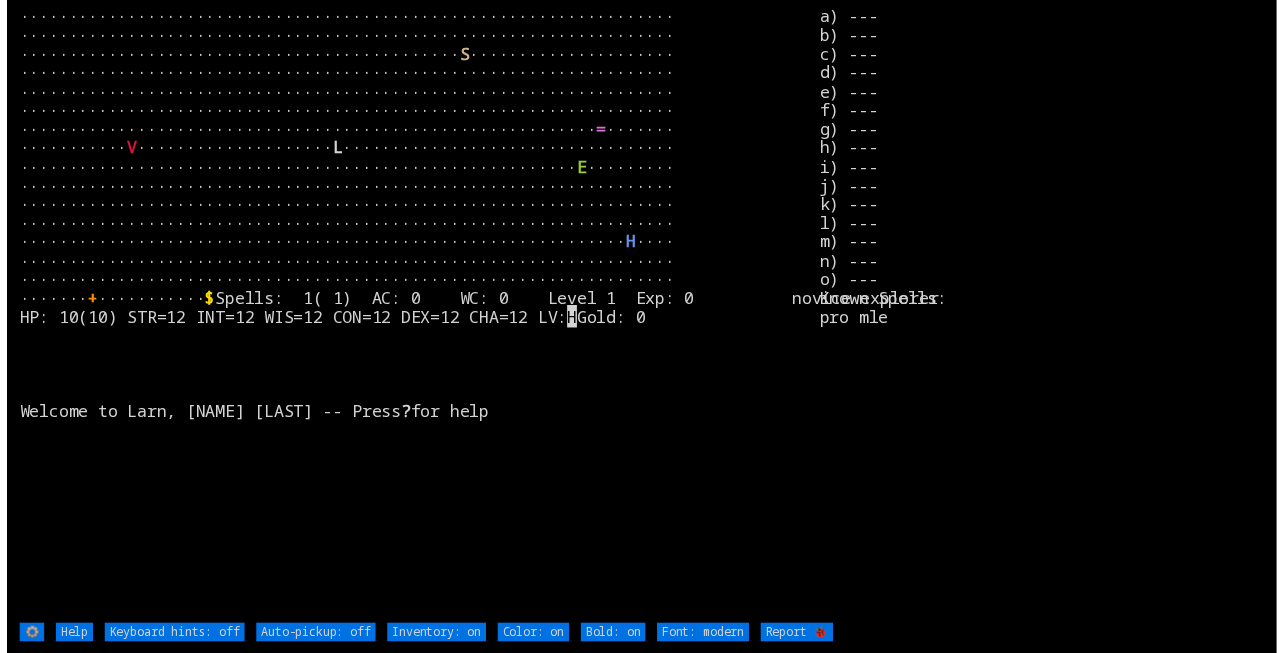 scroll, scrollTop: 0, scrollLeft: 0, axis: both 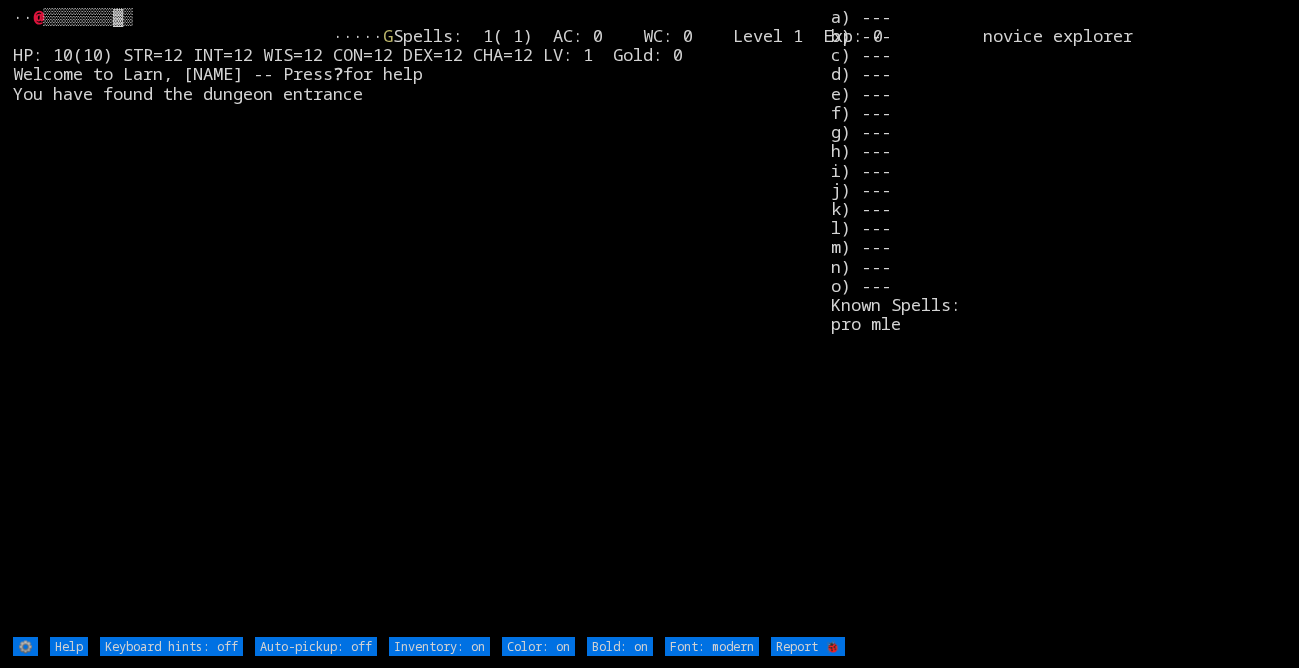 type on "Auto-pickup: on" 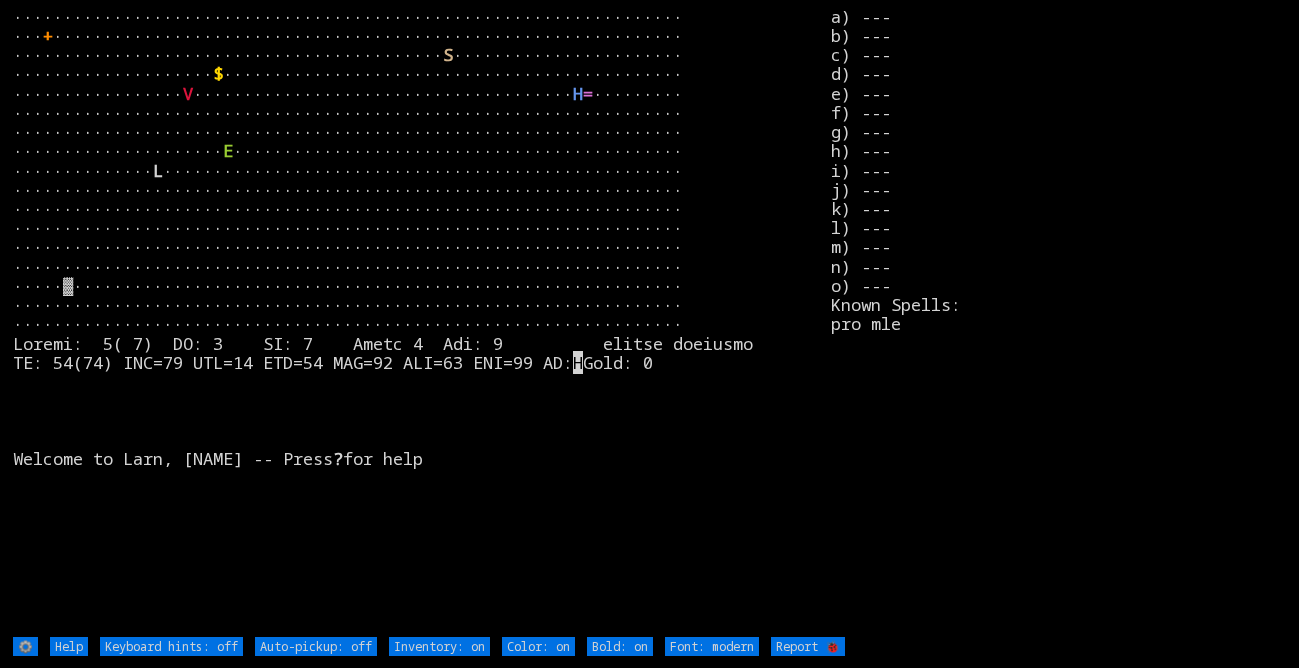 scroll, scrollTop: 0, scrollLeft: 0, axis: both 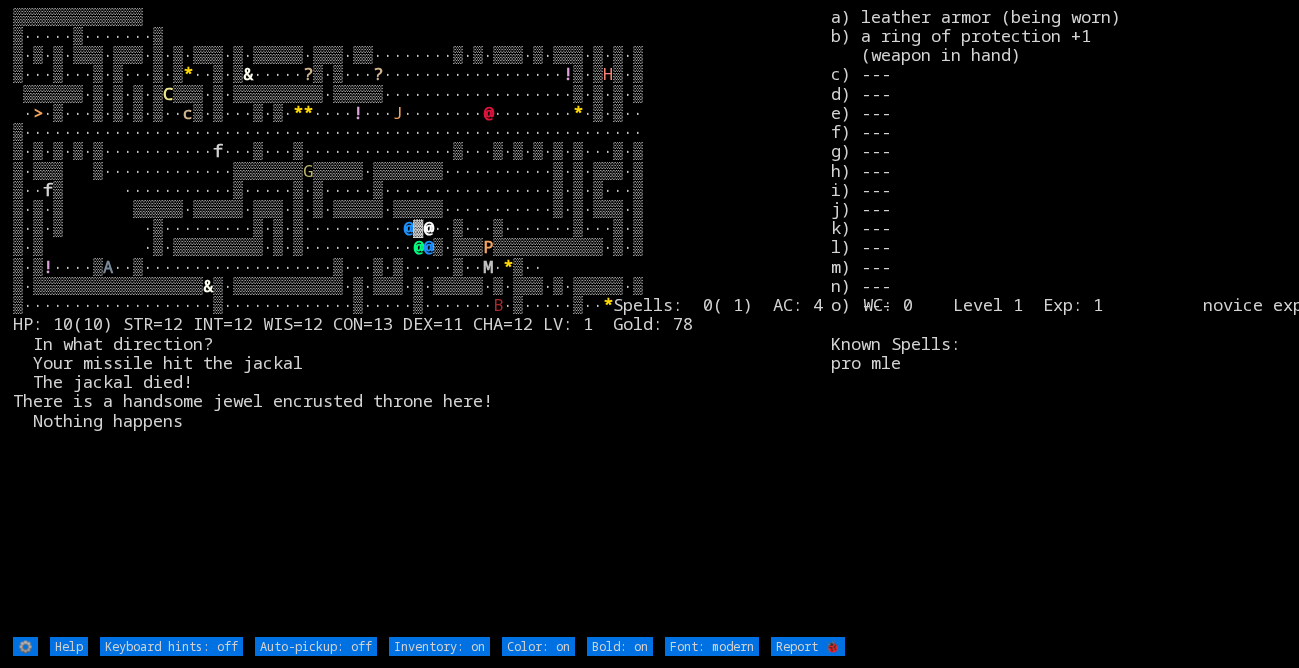 type on "Auto-pickup: on" 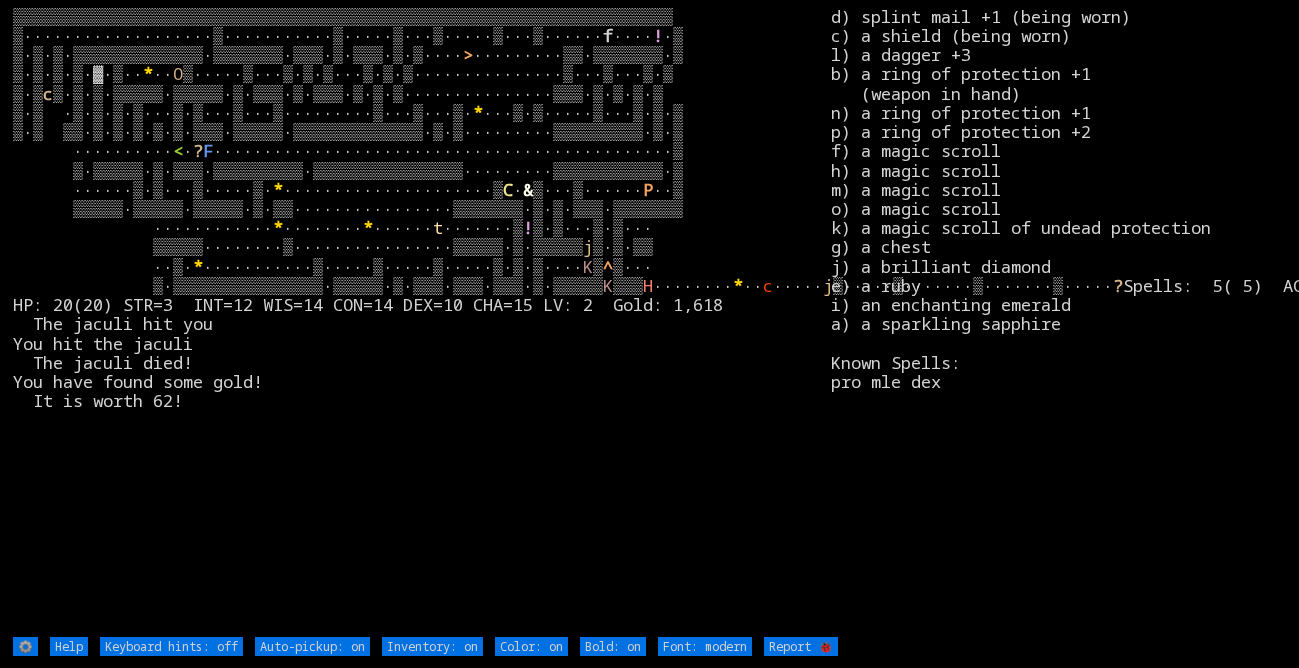 scroll, scrollTop: 0, scrollLeft: 0, axis: both 